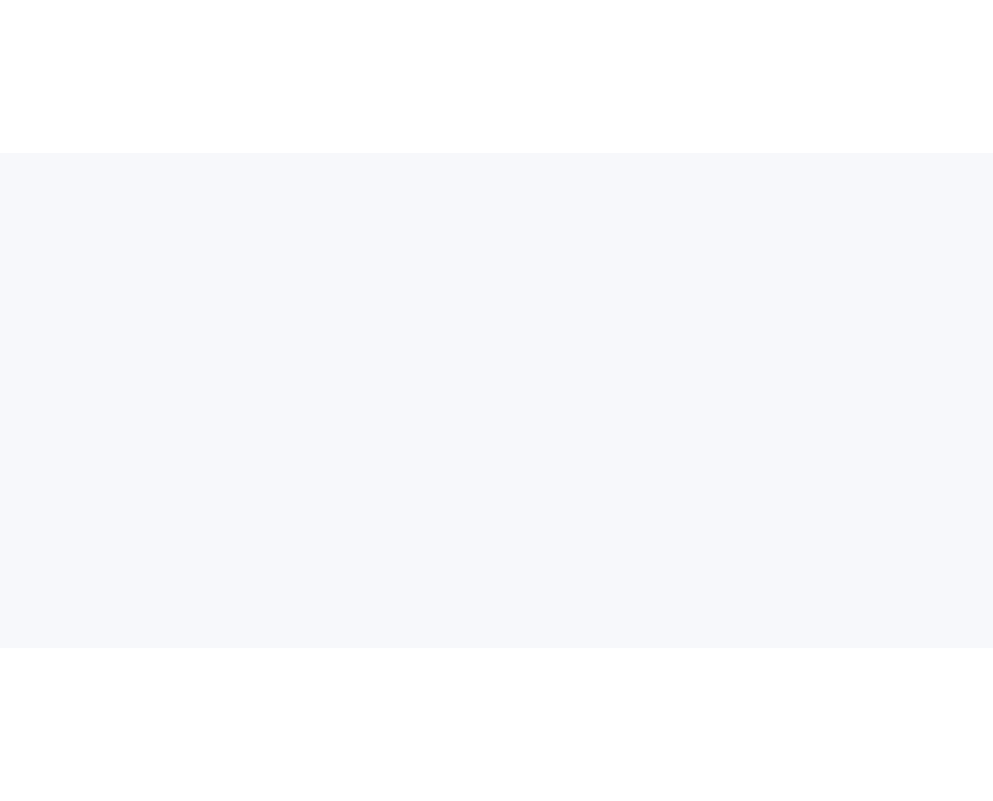 scroll, scrollTop: 0, scrollLeft: 0, axis: both 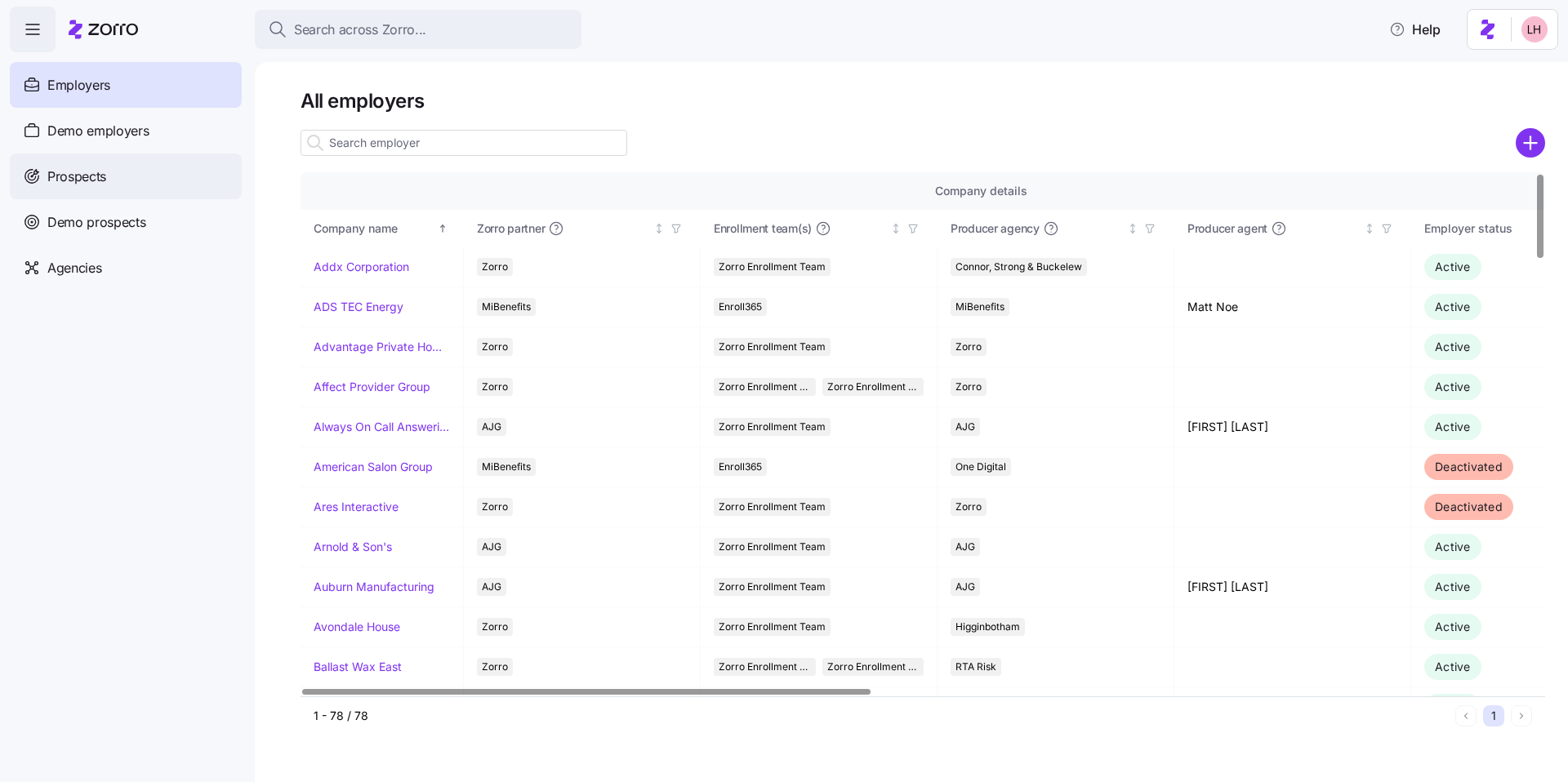 click on "Prospects" at bounding box center (126, 176) 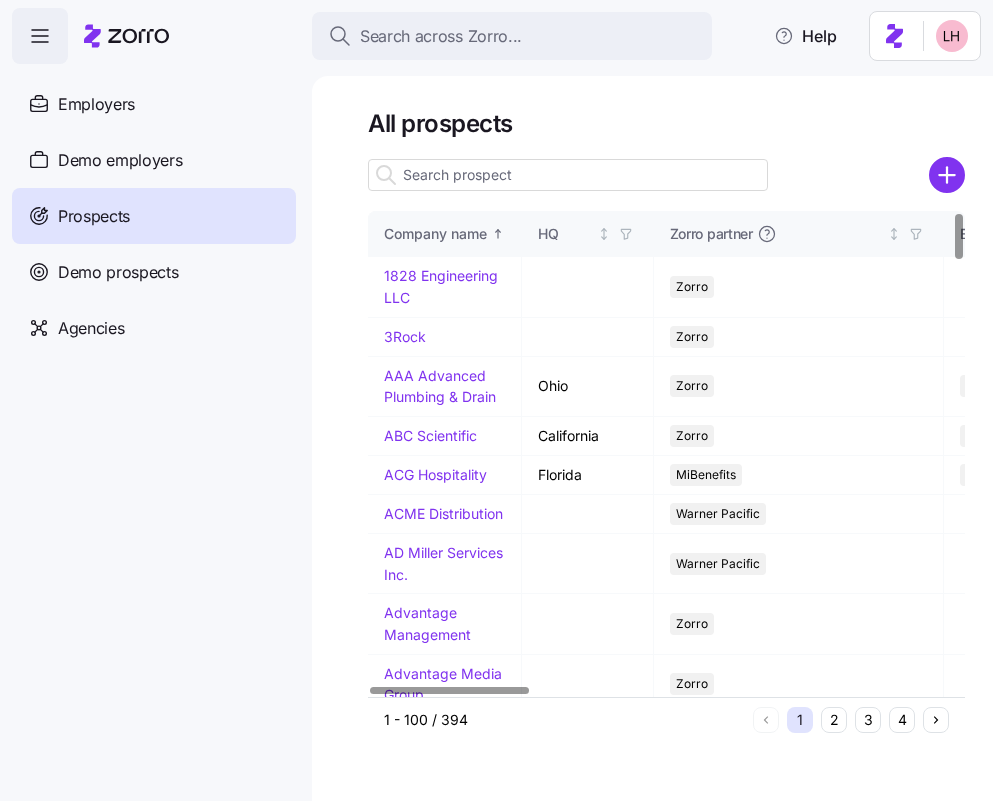 click 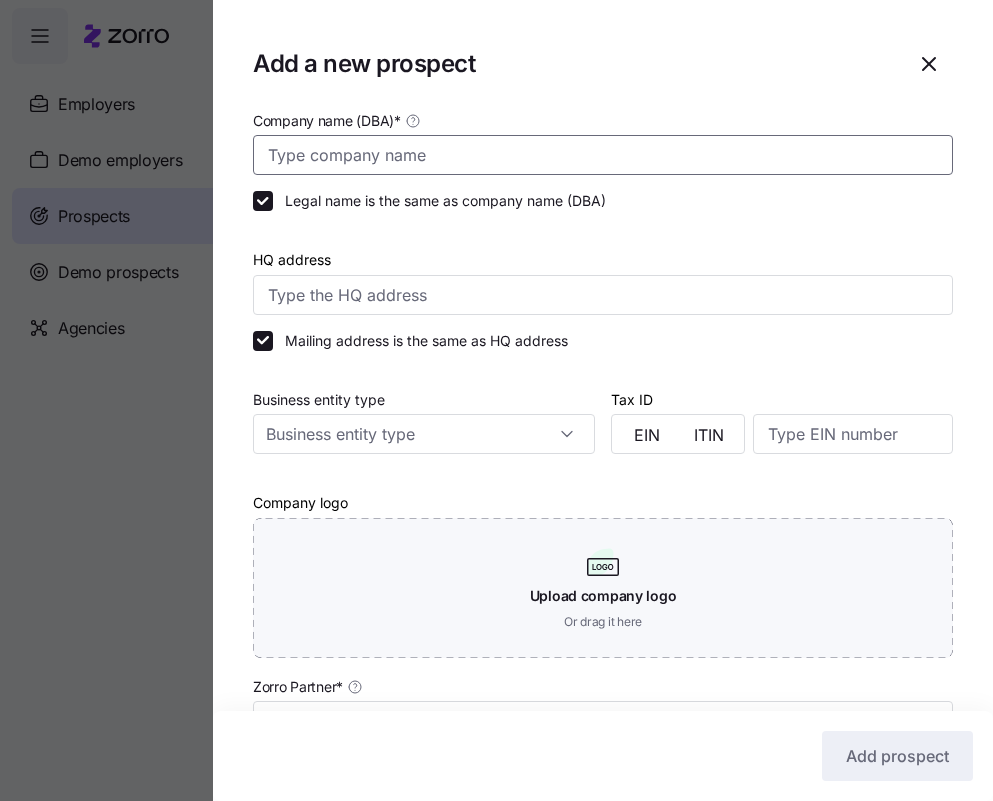 click on "Company name (DBA)  *" at bounding box center (603, 155) 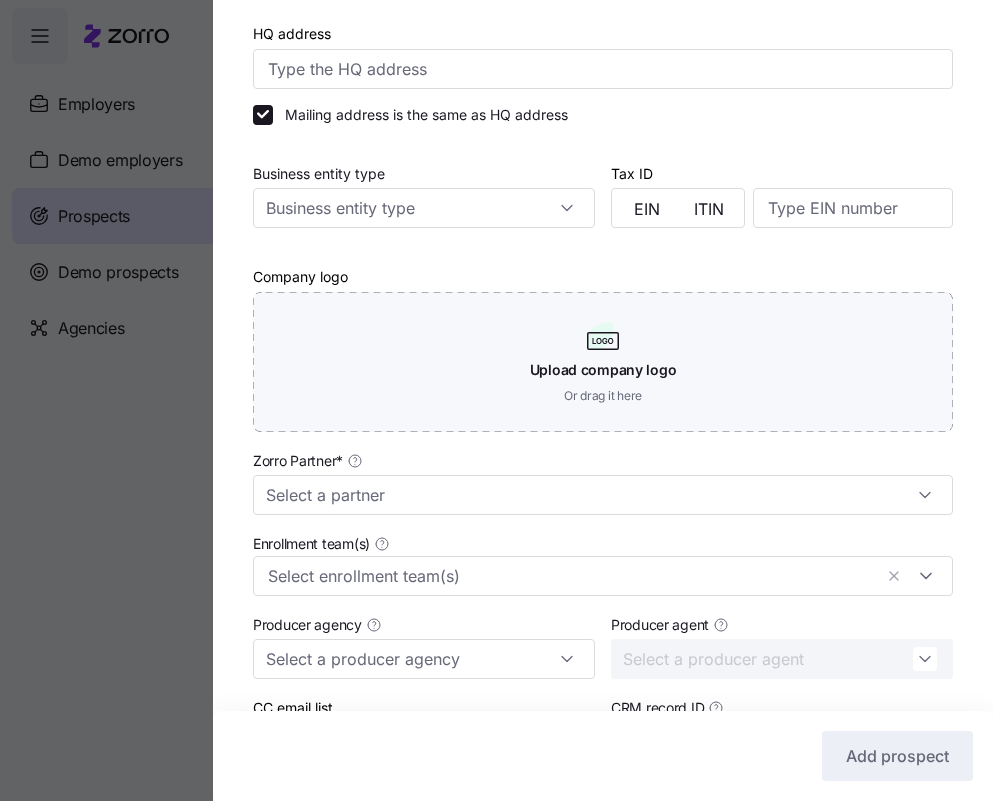 scroll, scrollTop: 230, scrollLeft: 0, axis: vertical 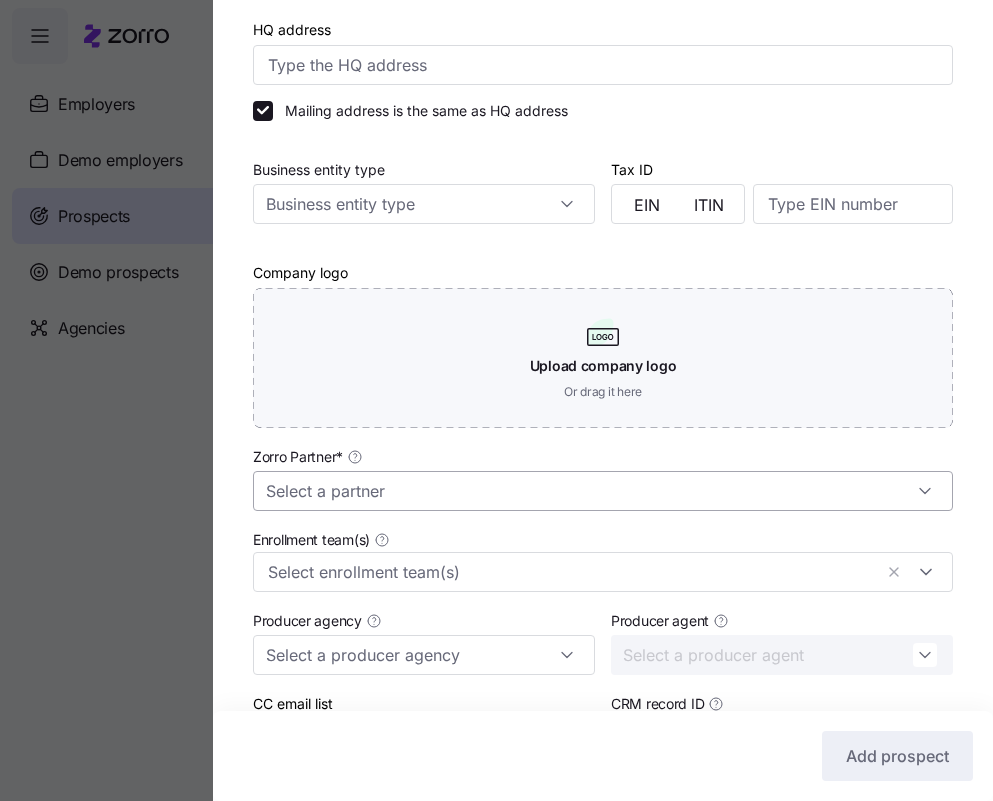 type on "Pediatric Healthcare Associates" 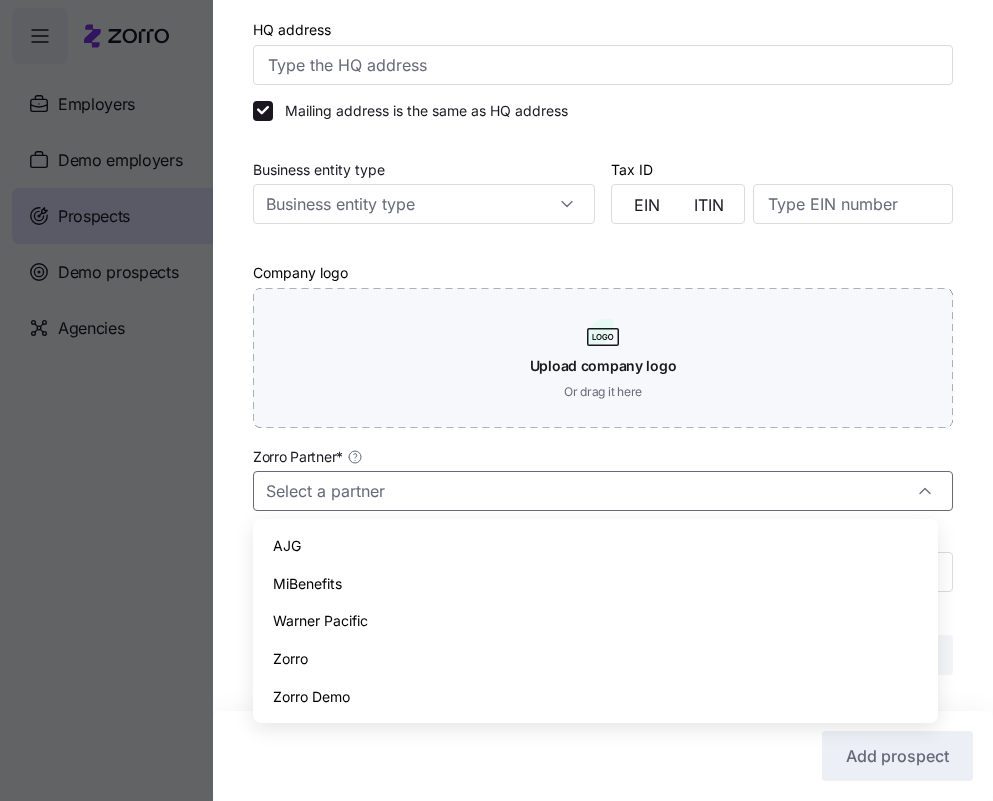 click on "Zorro" at bounding box center [595, 659] 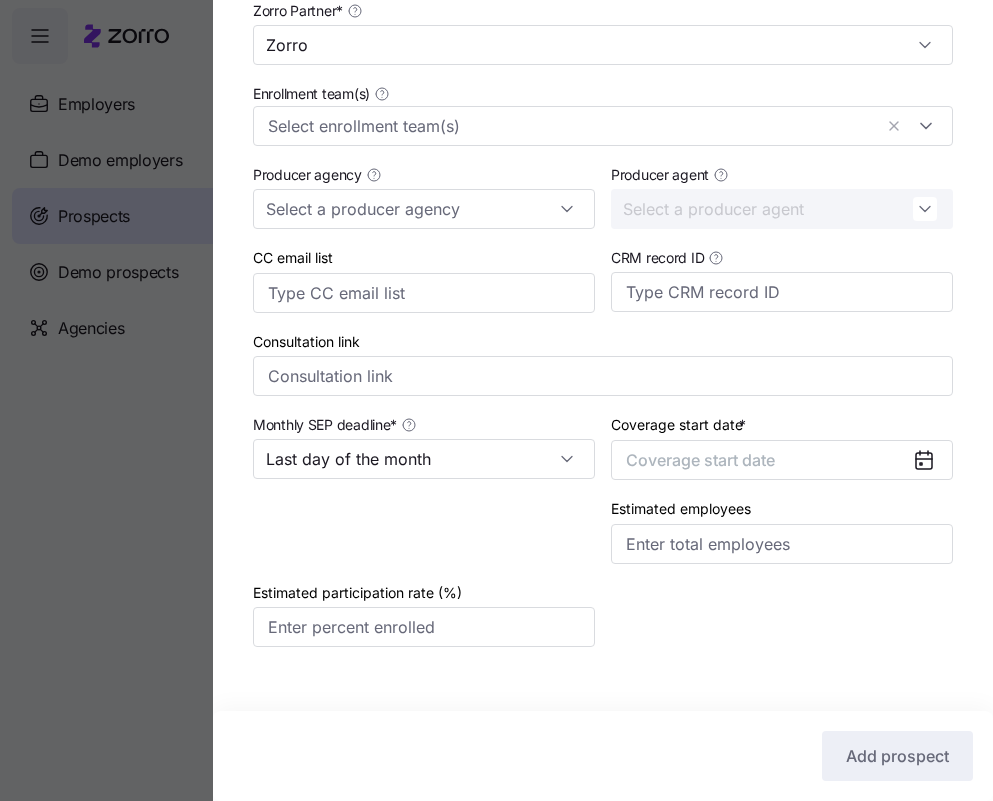 scroll, scrollTop: 700, scrollLeft: 0, axis: vertical 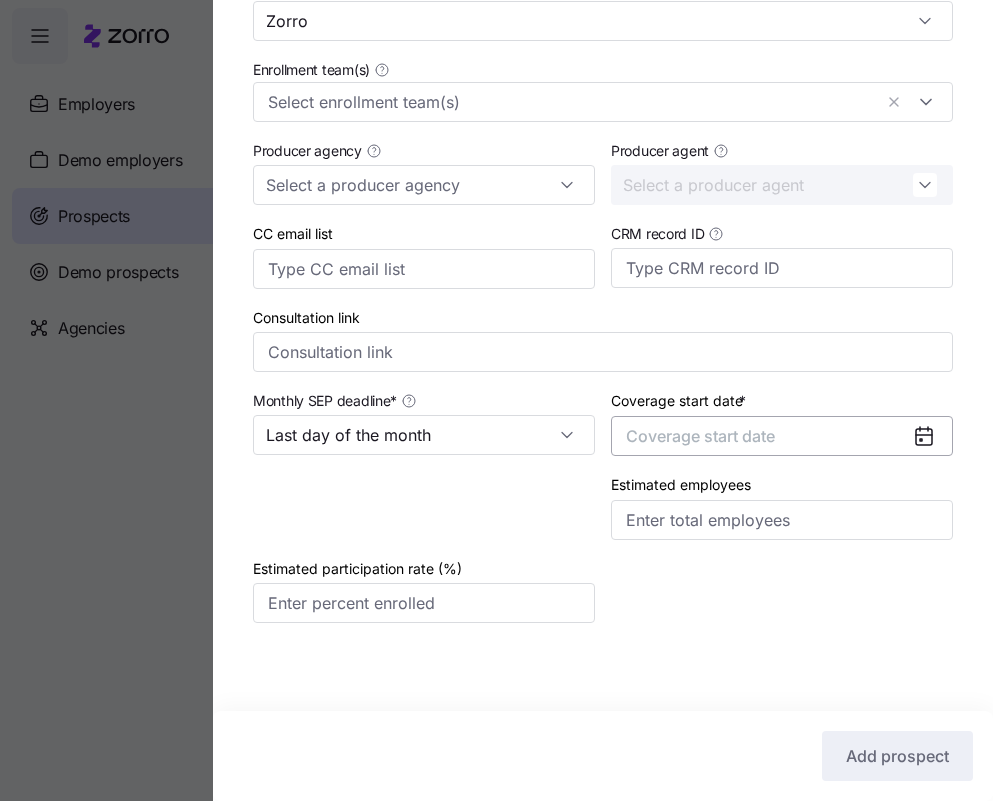click on "Coverage start date" at bounding box center [700, 436] 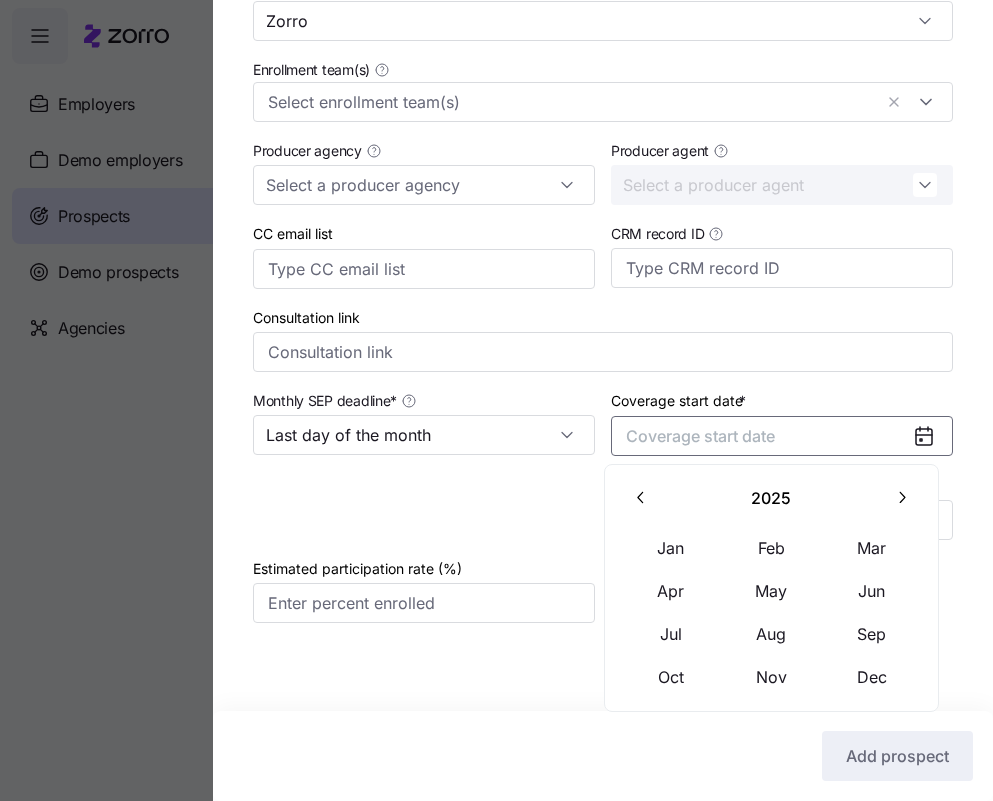 click 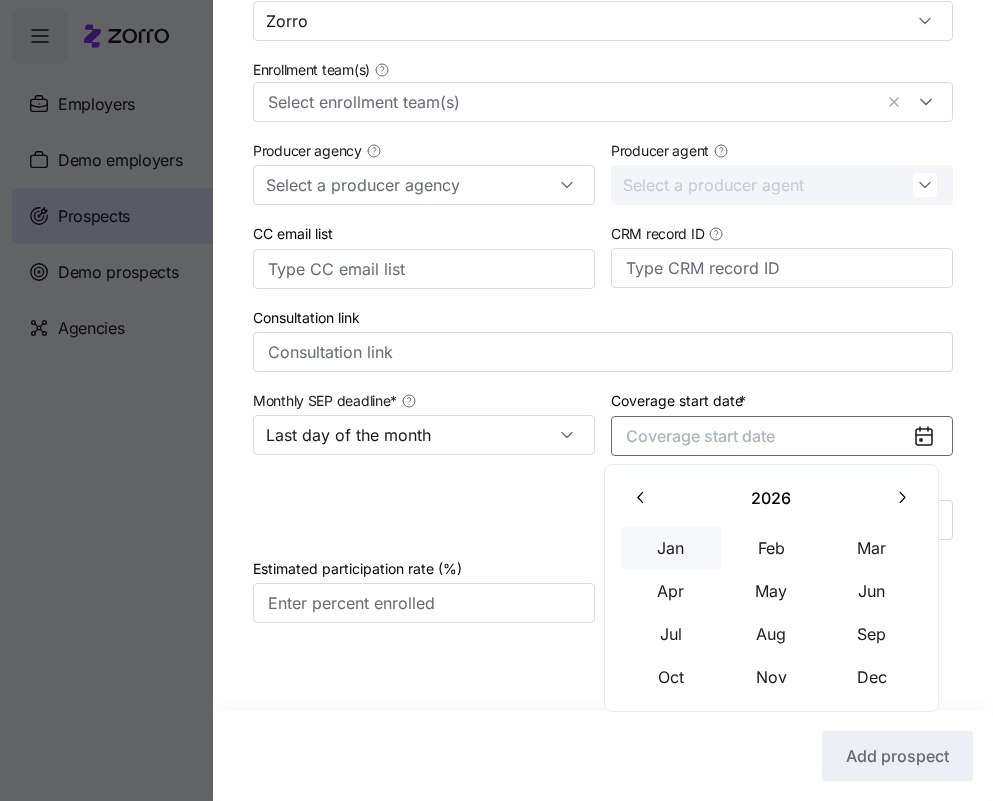 click on "Jan" at bounding box center [671, 548] 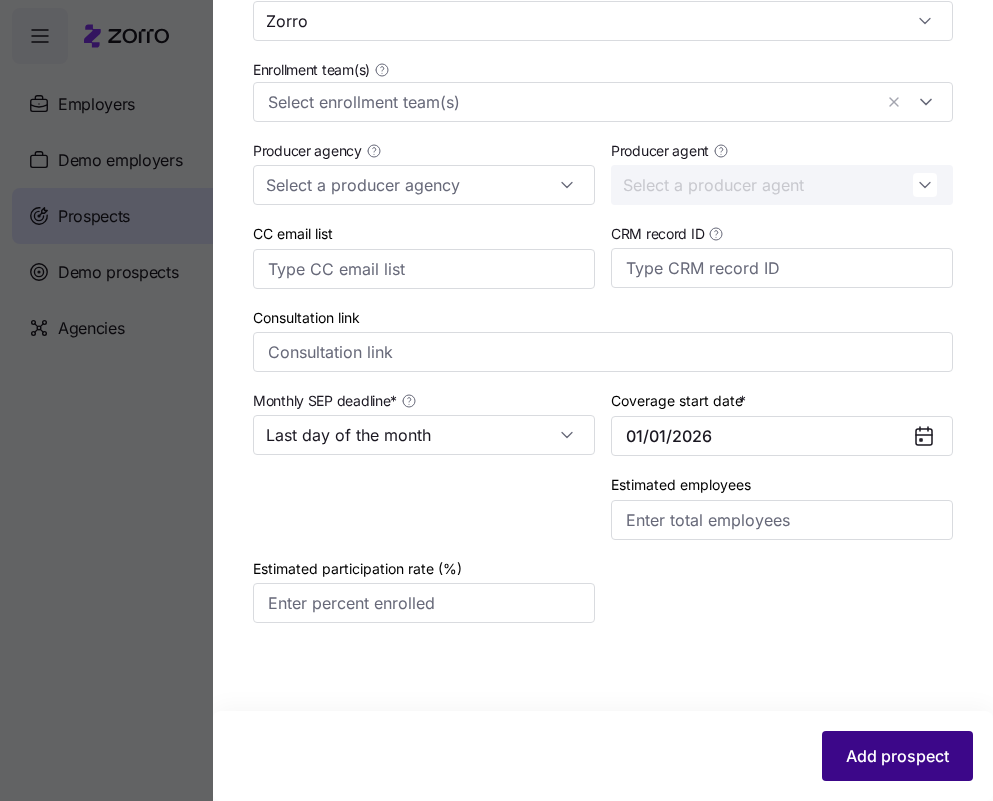 click on "Add prospect" at bounding box center (897, 756) 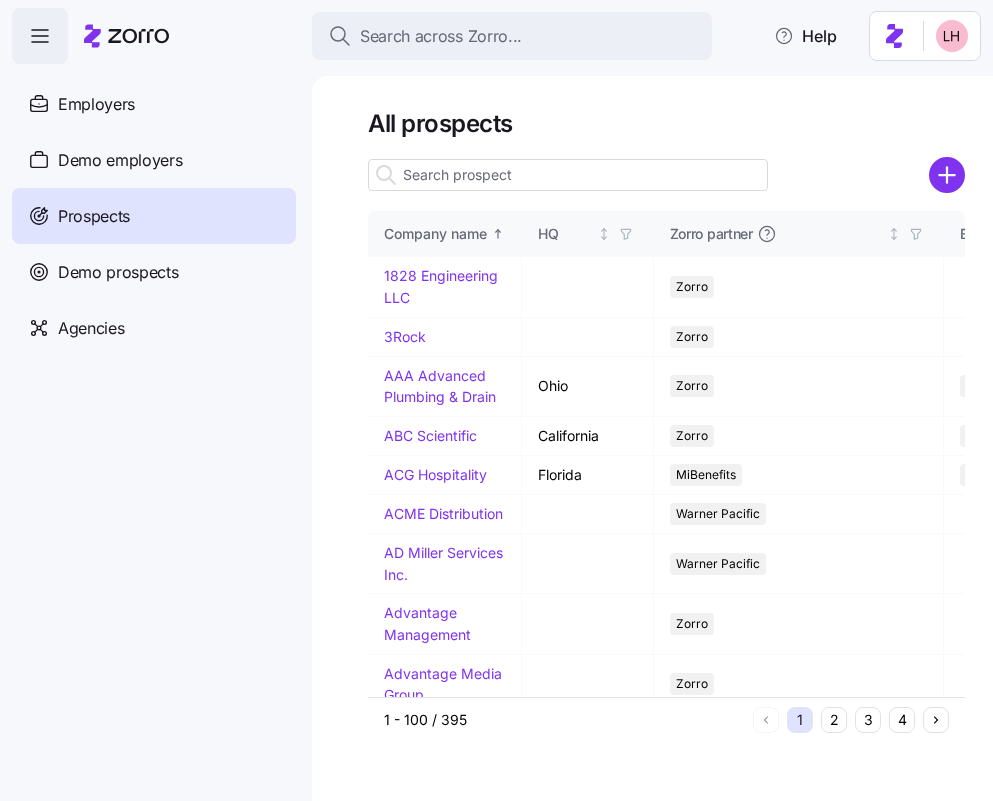 click at bounding box center (568, 175) 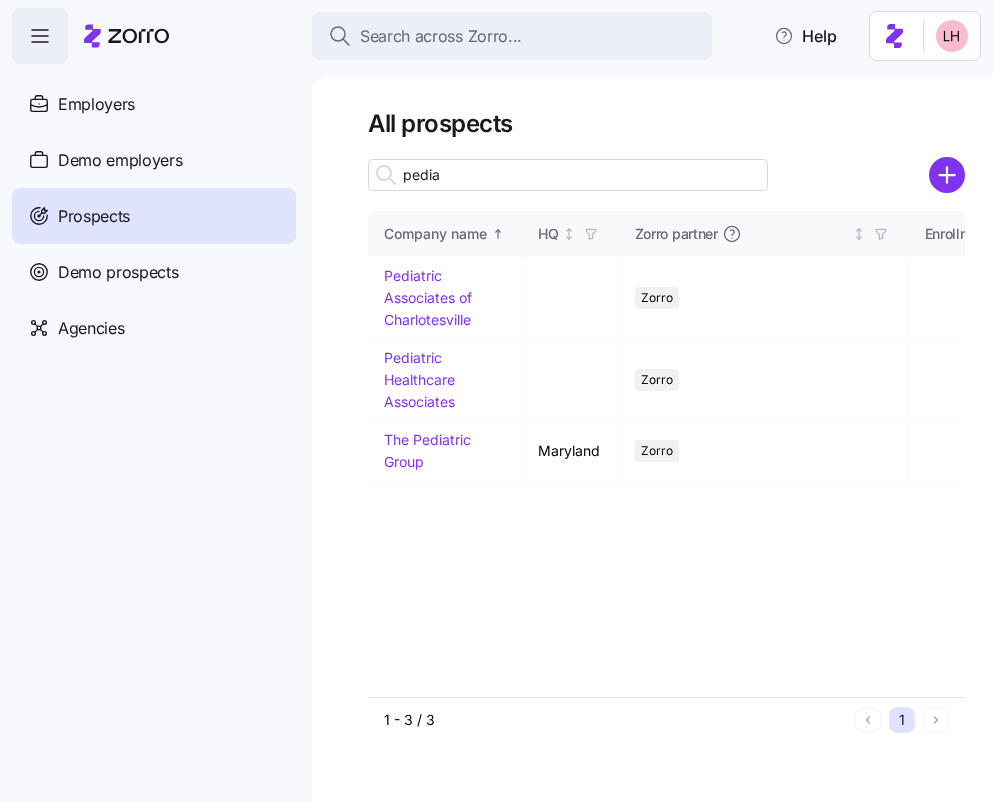 click on "pedia" at bounding box center (568, 175) 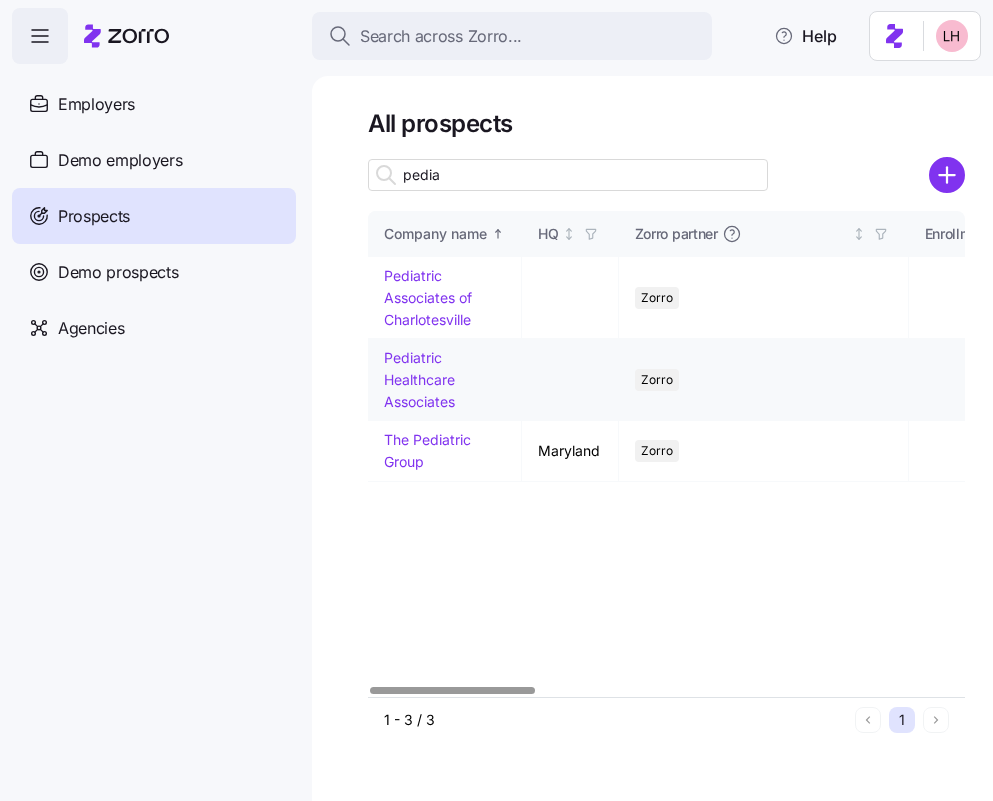 type on "pedia" 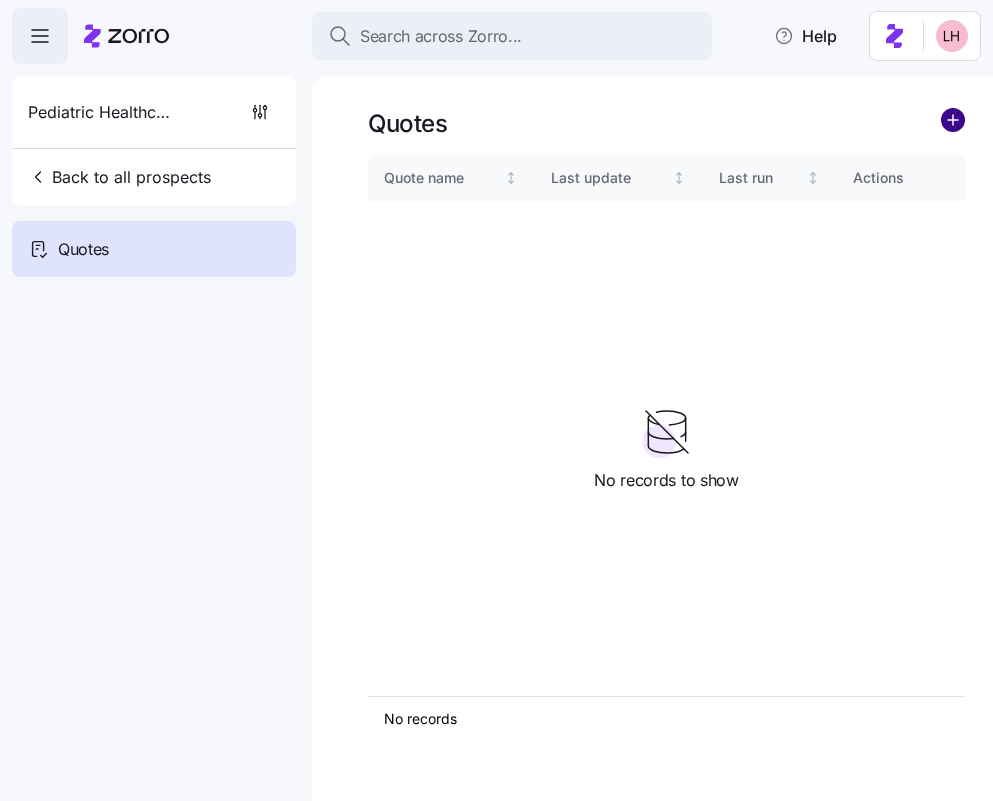 click 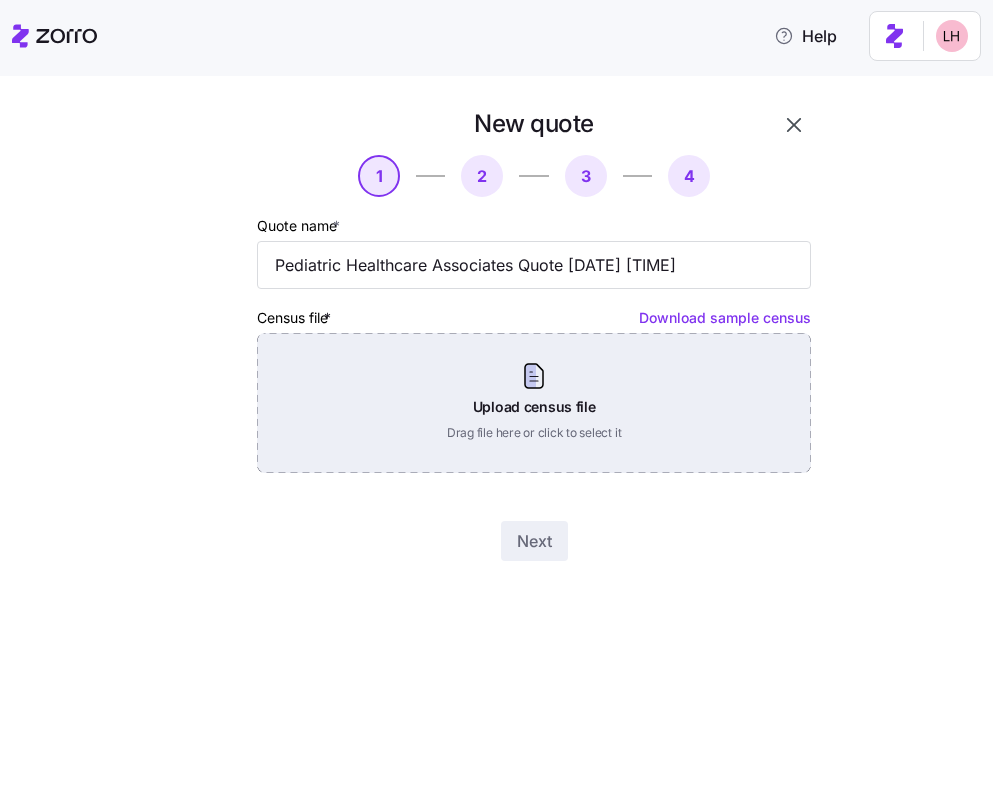 click on "Upload census file Drag file here or click to select it" at bounding box center (534, 403) 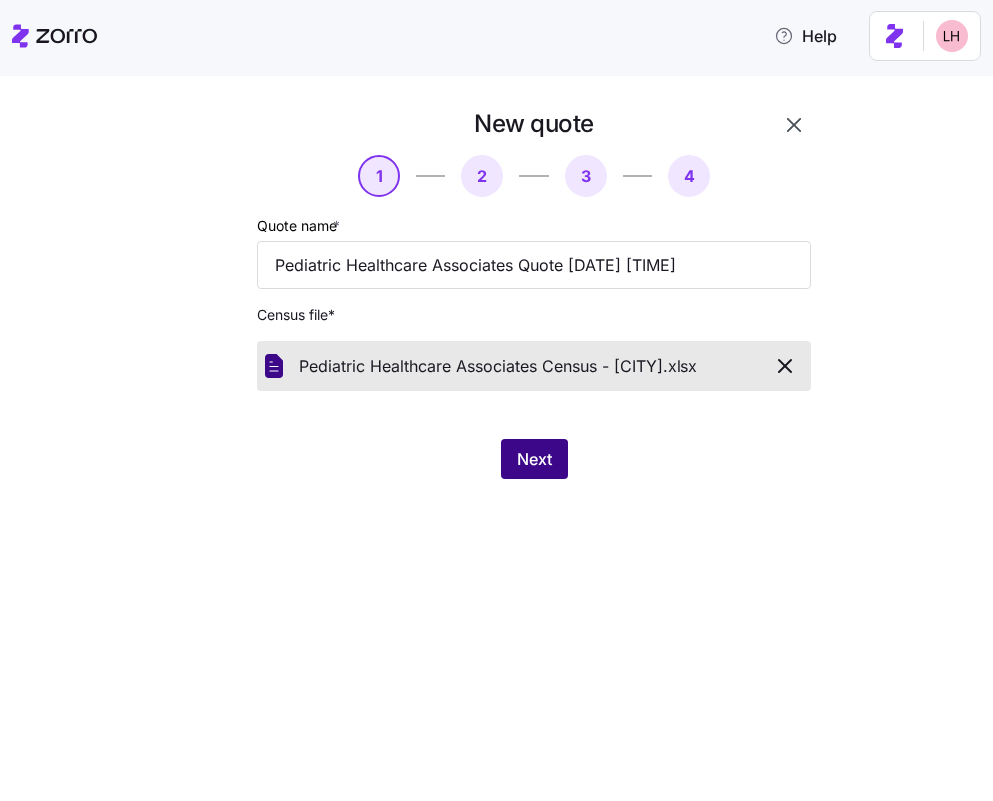 click on "Next" at bounding box center (534, 459) 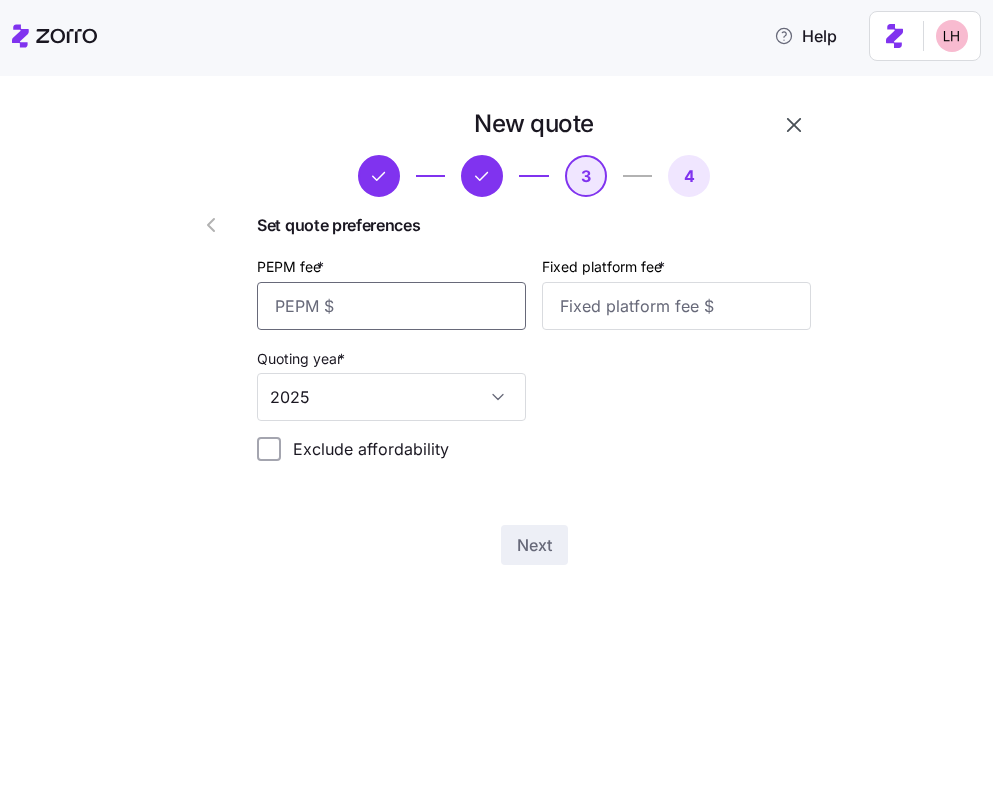 click on "PEPM fee  *" at bounding box center (391, 306) 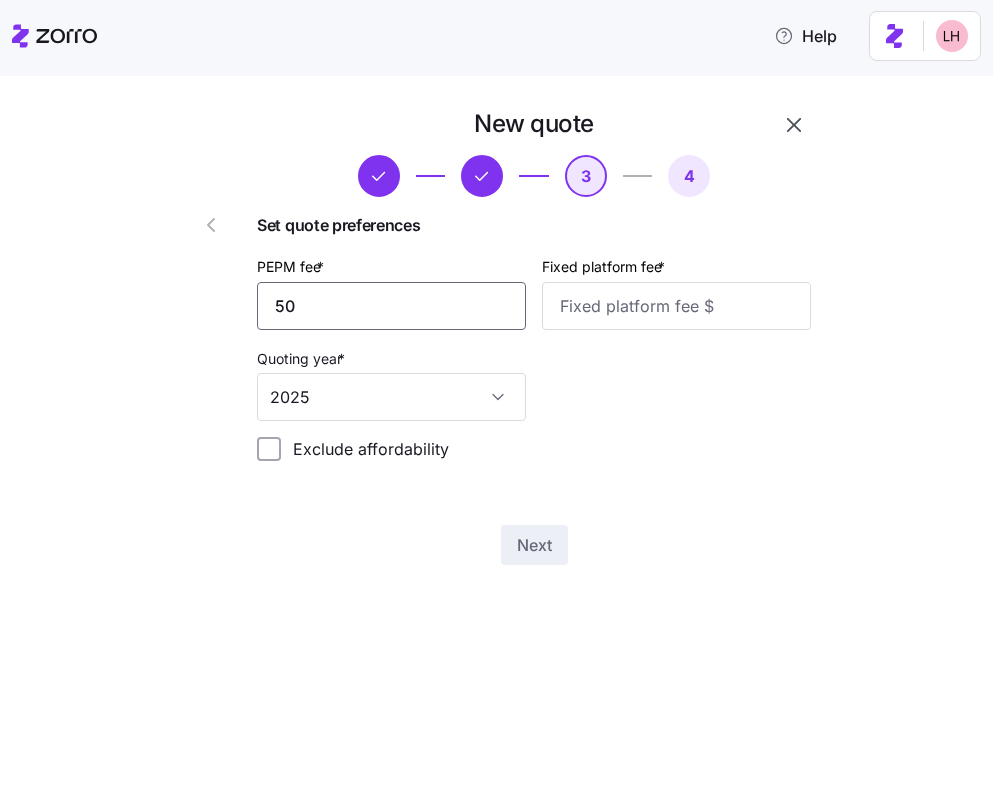 type on "50" 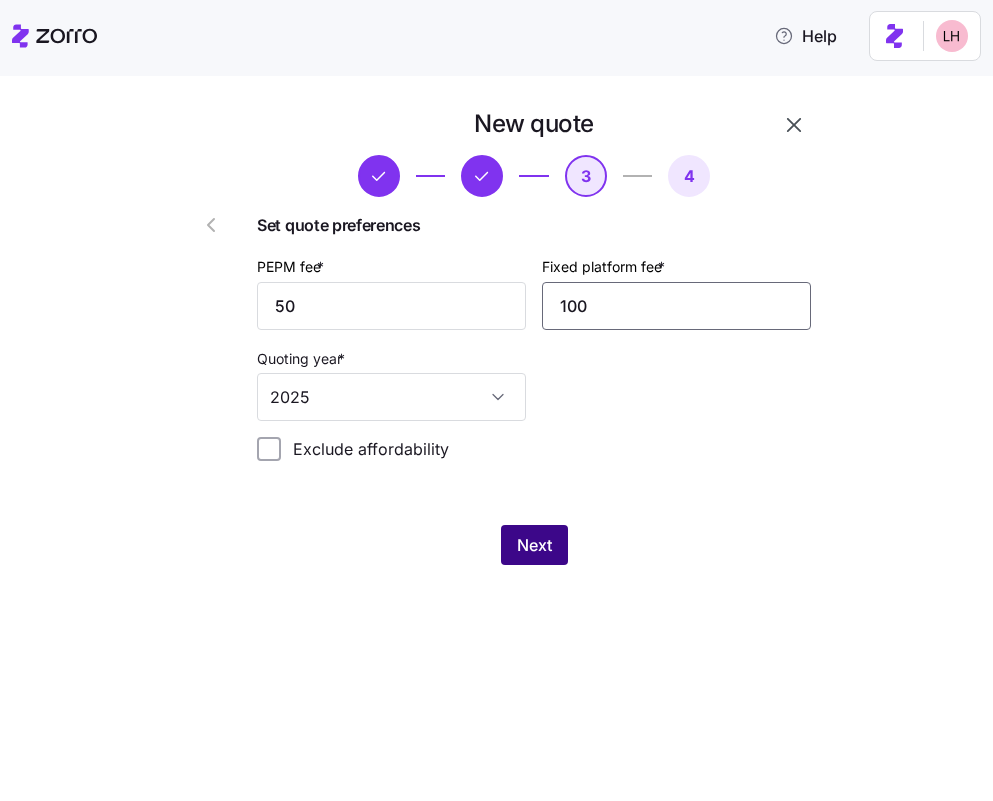 type on "100" 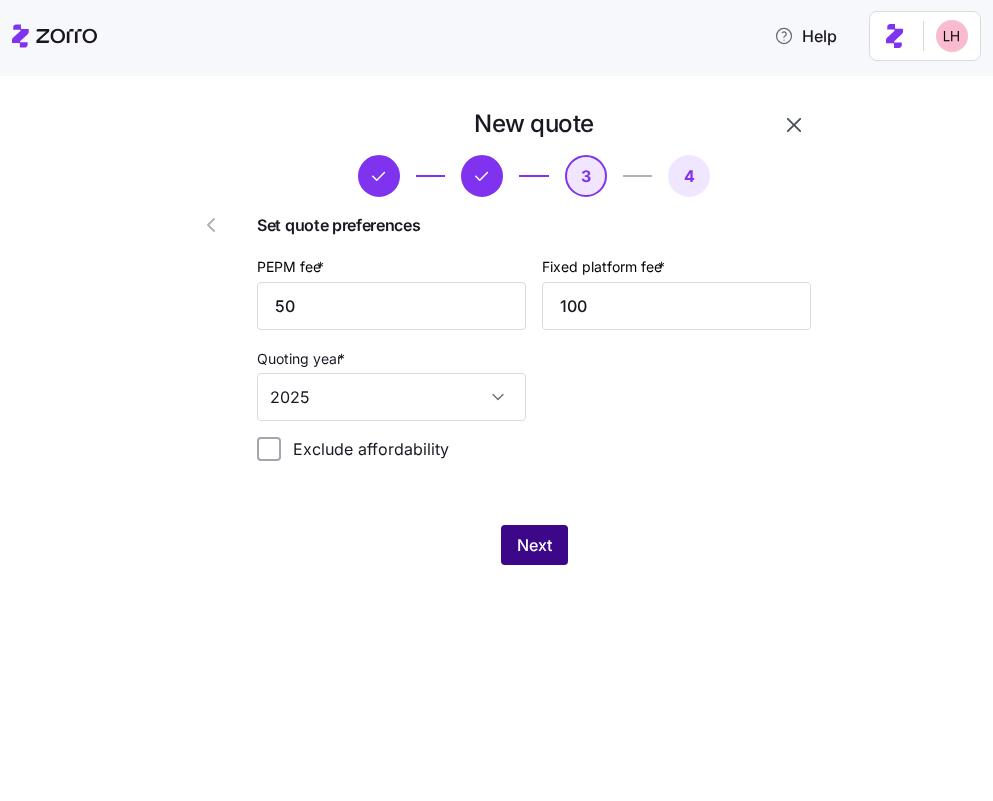 click on "Next" at bounding box center [534, 545] 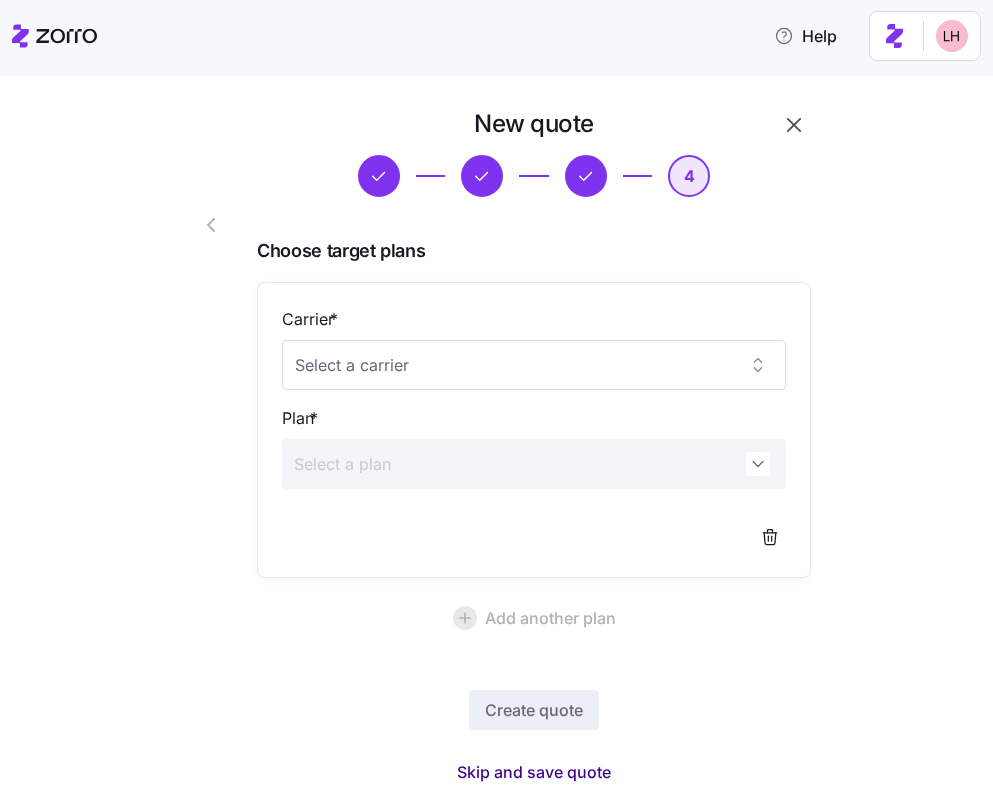click on "Skip and save quote" at bounding box center [534, 772] 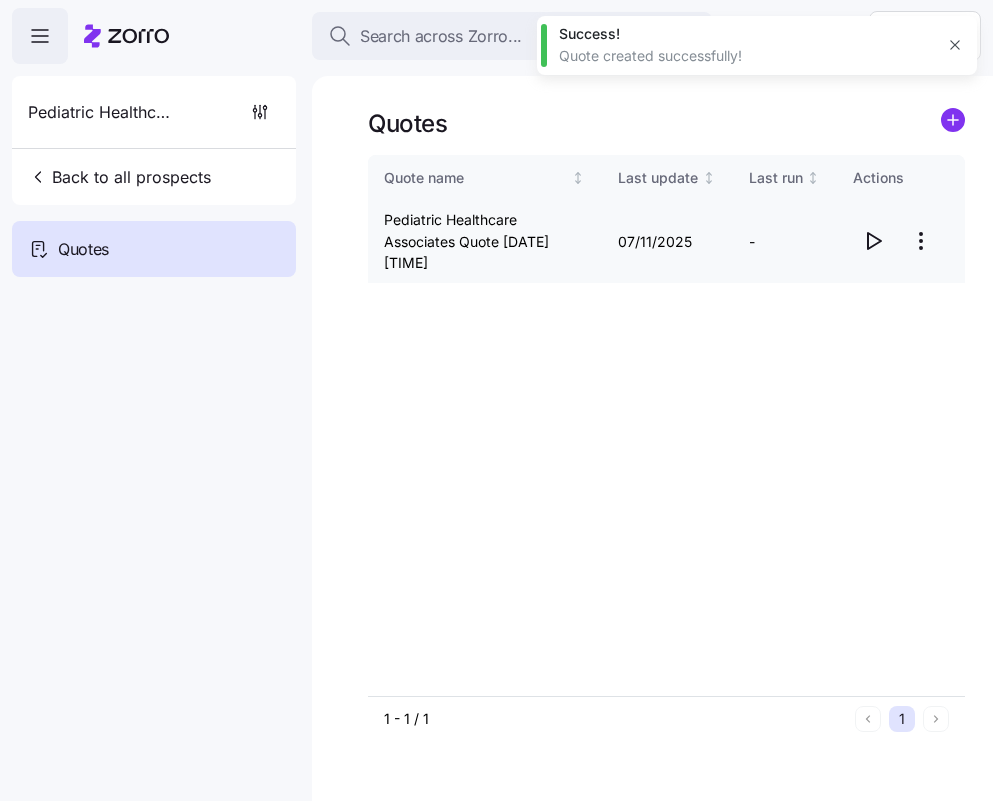 click 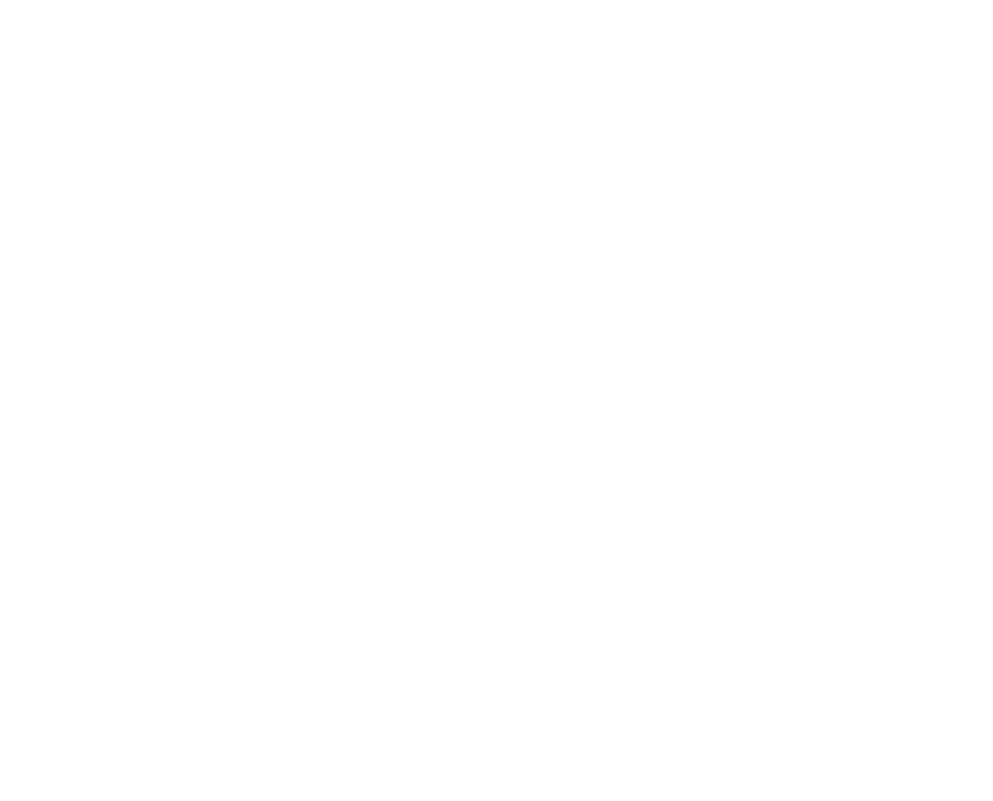 scroll, scrollTop: 0, scrollLeft: 0, axis: both 